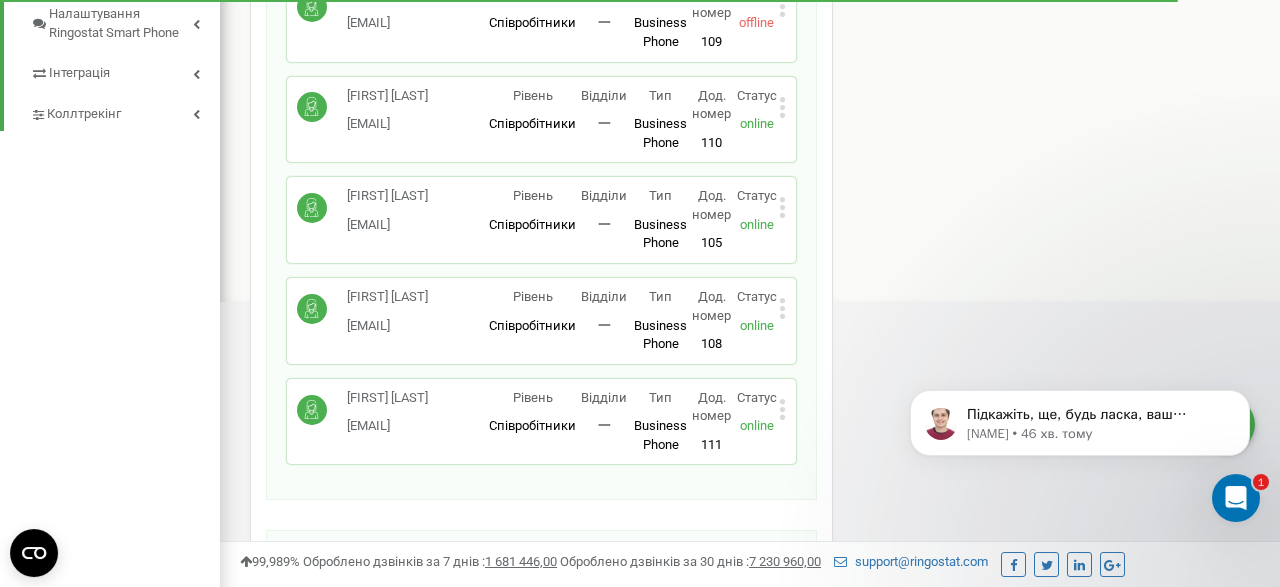 scroll, scrollTop: 936, scrollLeft: 0, axis: vertical 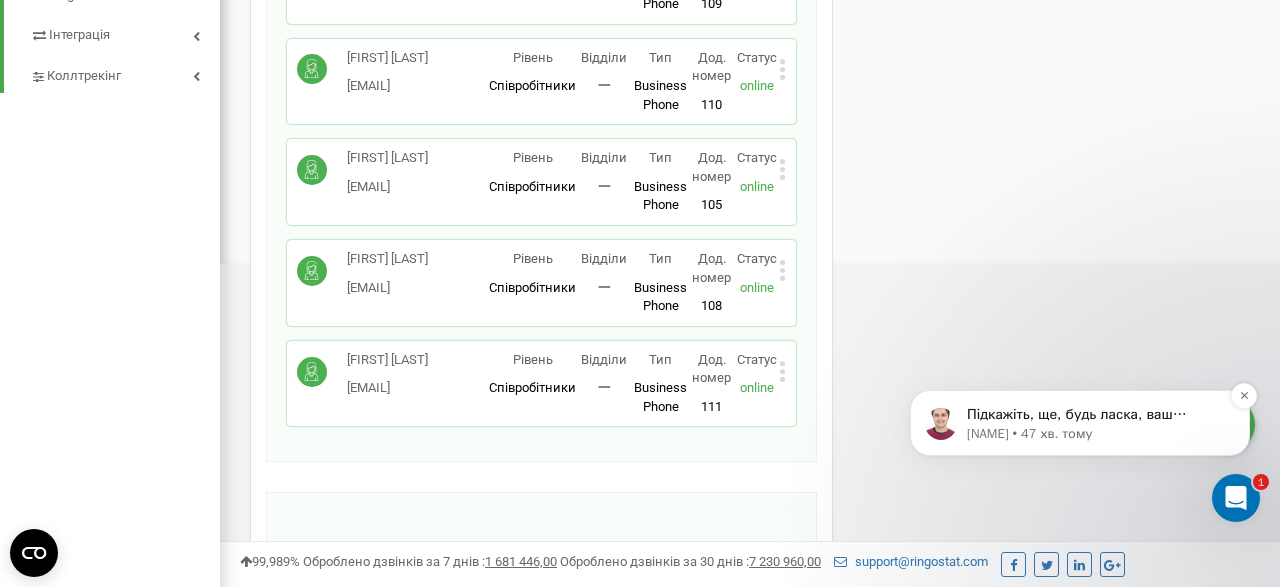 click on "Artur • 47 хв. тому" at bounding box center [1096, 434] 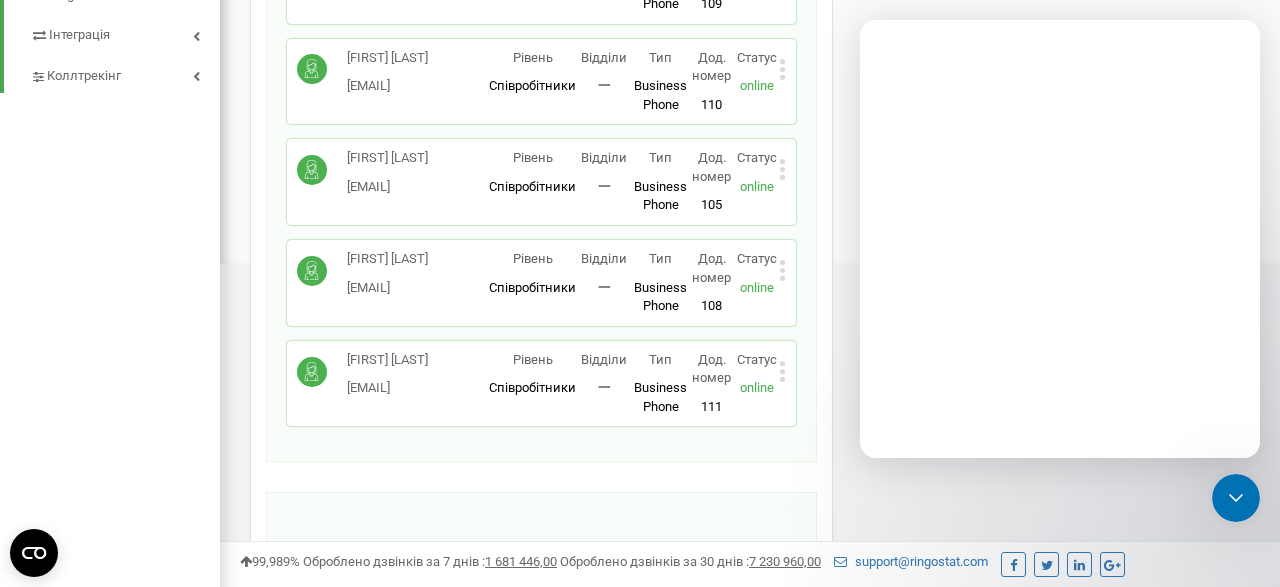 scroll, scrollTop: 0, scrollLeft: 0, axis: both 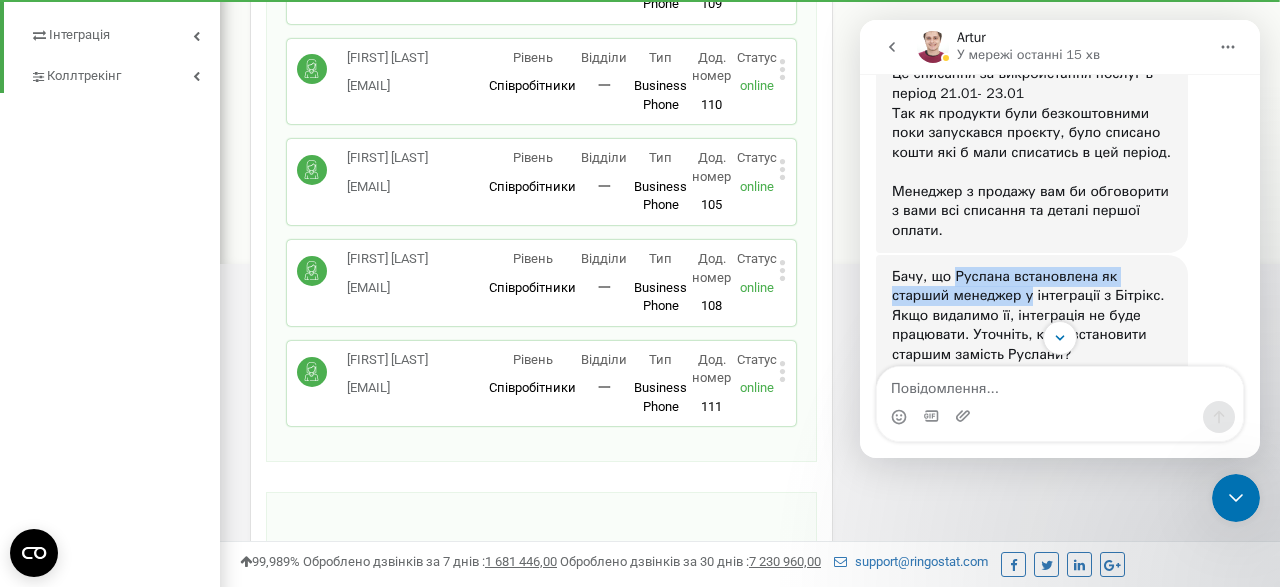 drag, startPoint x: 954, startPoint y: 160, endPoint x: 966, endPoint y: 177, distance: 20.808653 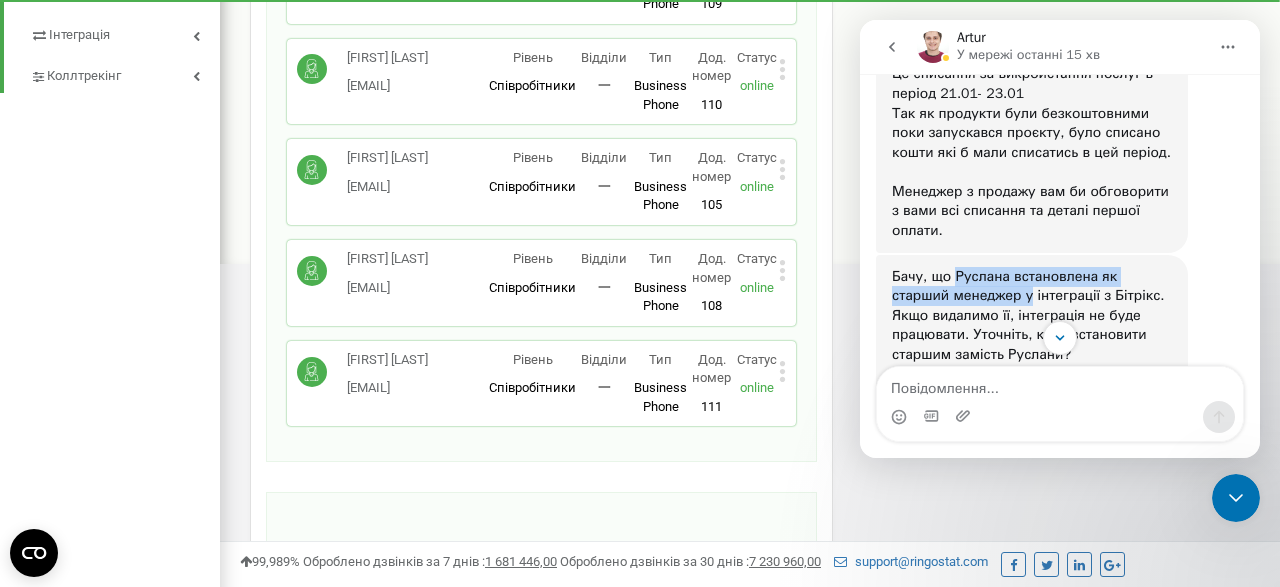 scroll, scrollTop: 2, scrollLeft: 0, axis: vertical 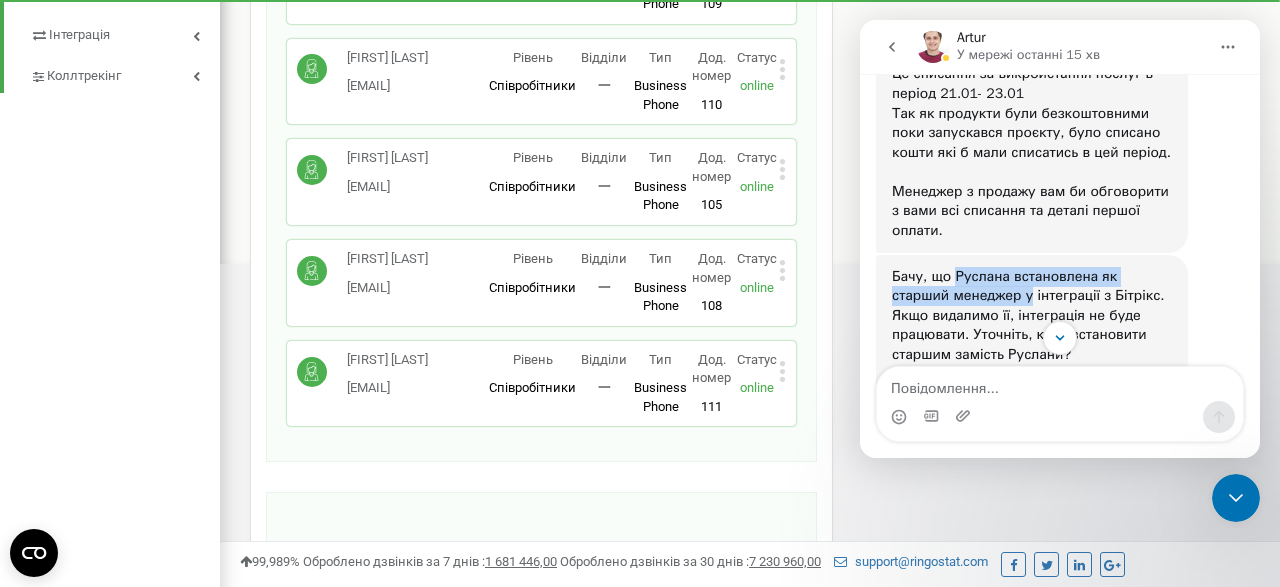 click on "Бачу, що Руслана встановлена як старший менеджер у інтеграції з Бітрікс. Якщо видалимо її, інтеграція не буде працювати. Уточніть, кого встановити старшим замість Руслани? Треба обов'язково щоб це був співробітник проєкту" at bounding box center [1032, 345] 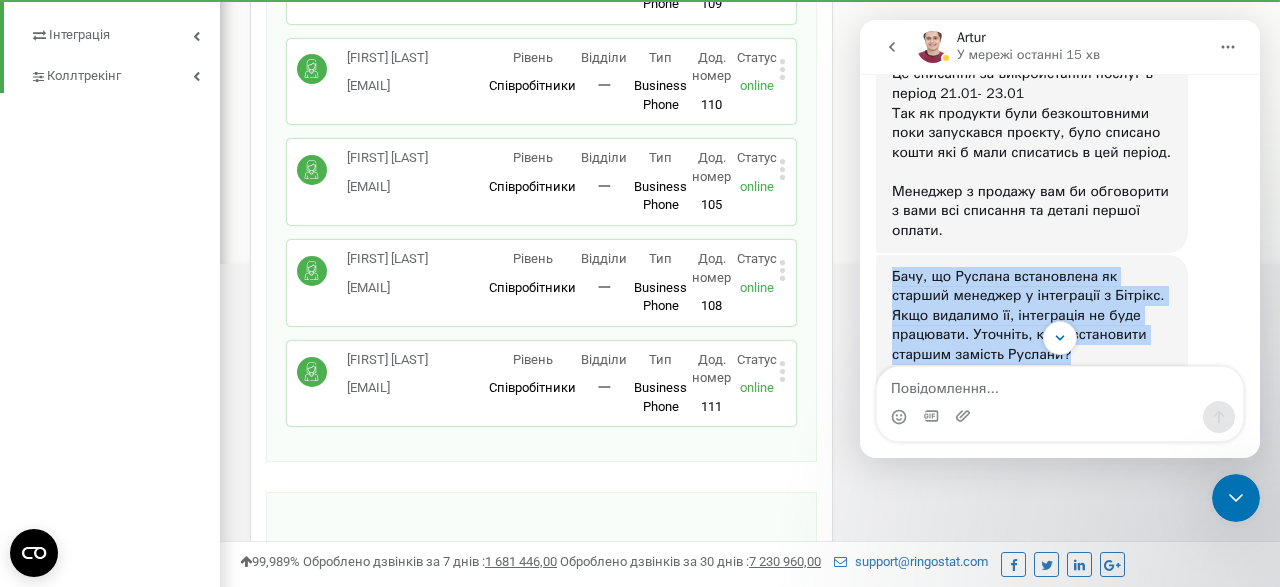 drag, startPoint x: 895, startPoint y: 160, endPoint x: 1063, endPoint y: 241, distance: 186.50737 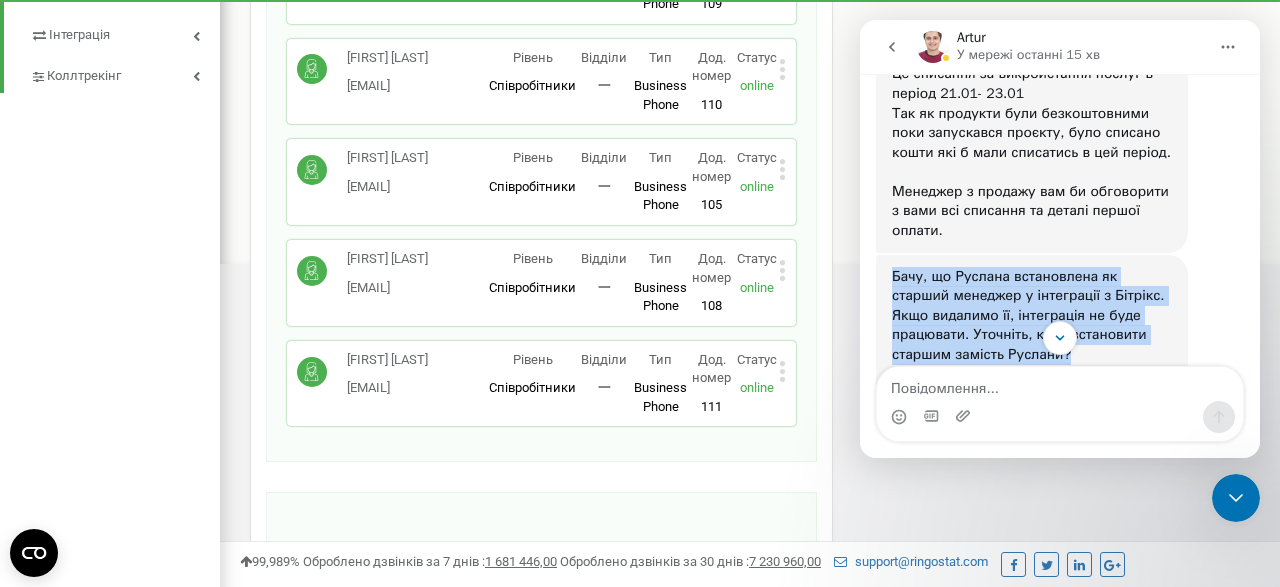 copy on "Бачу, що Руслана встановлена як старший менеджер у інтеграції з Бітрікс. Якщо видалимо її, інтеграція не буде працювати. Уточніть, кого встановити старшим замість Руслани?" 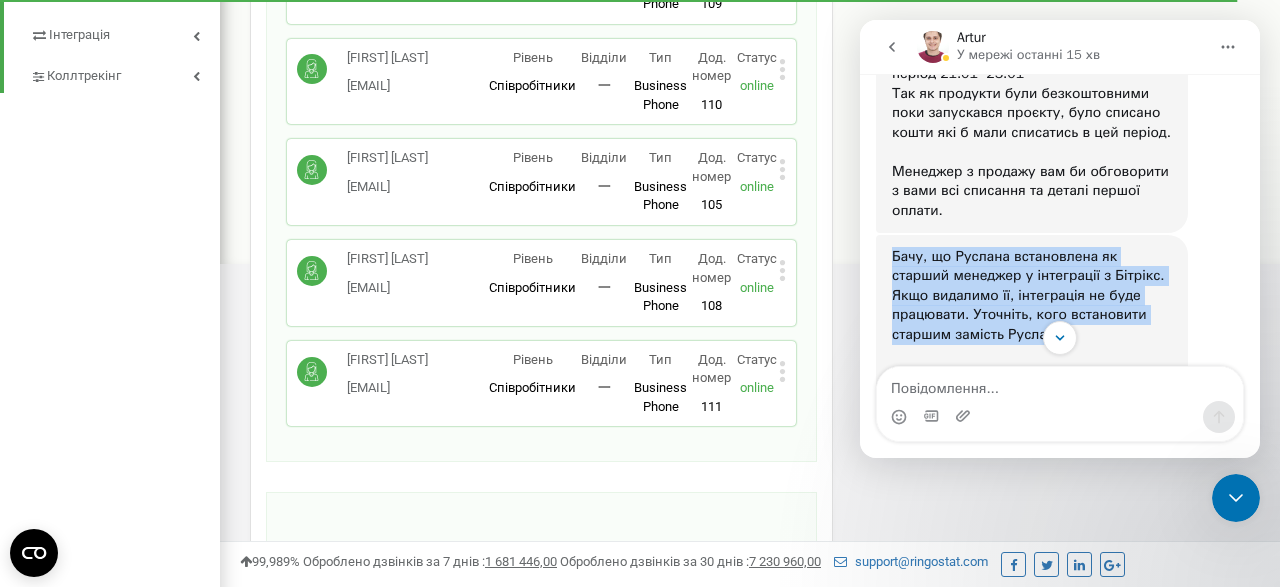 scroll, scrollTop: 5364, scrollLeft: 0, axis: vertical 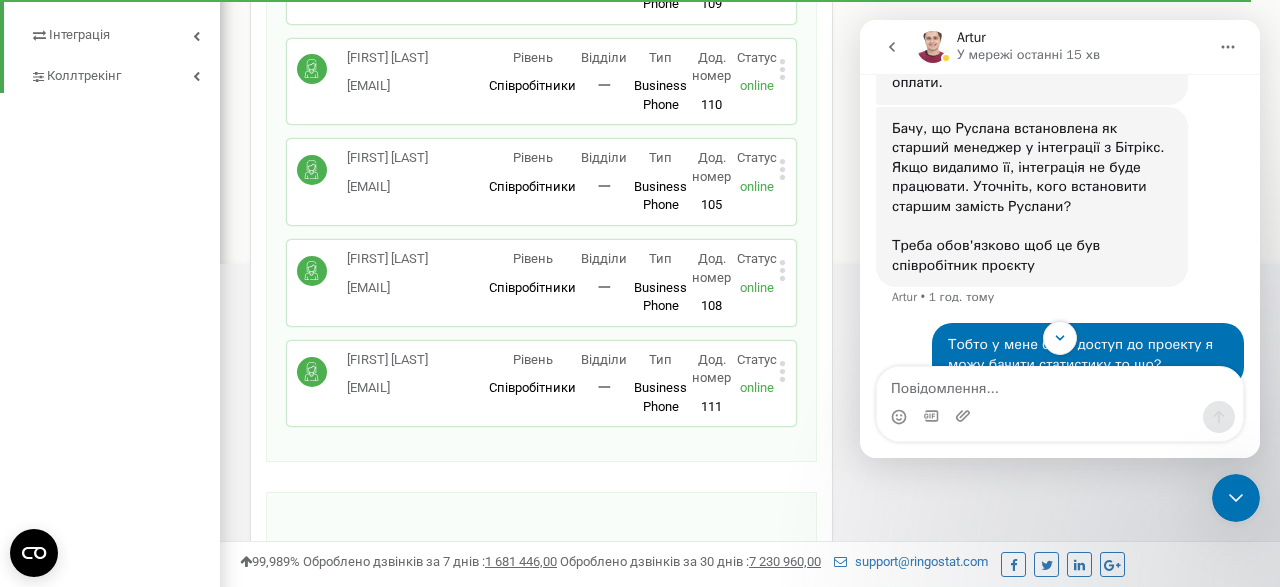 drag, startPoint x: 1039, startPoint y: 145, endPoint x: 1048, endPoint y: 153, distance: 12.0415945 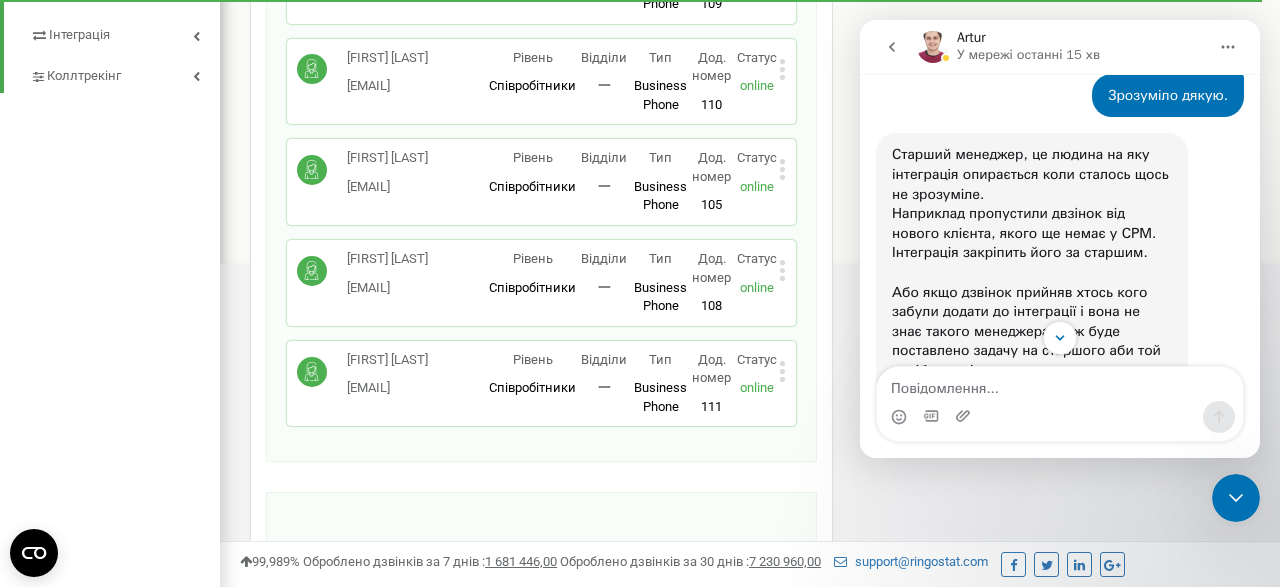 scroll, scrollTop: 5984, scrollLeft: 0, axis: vertical 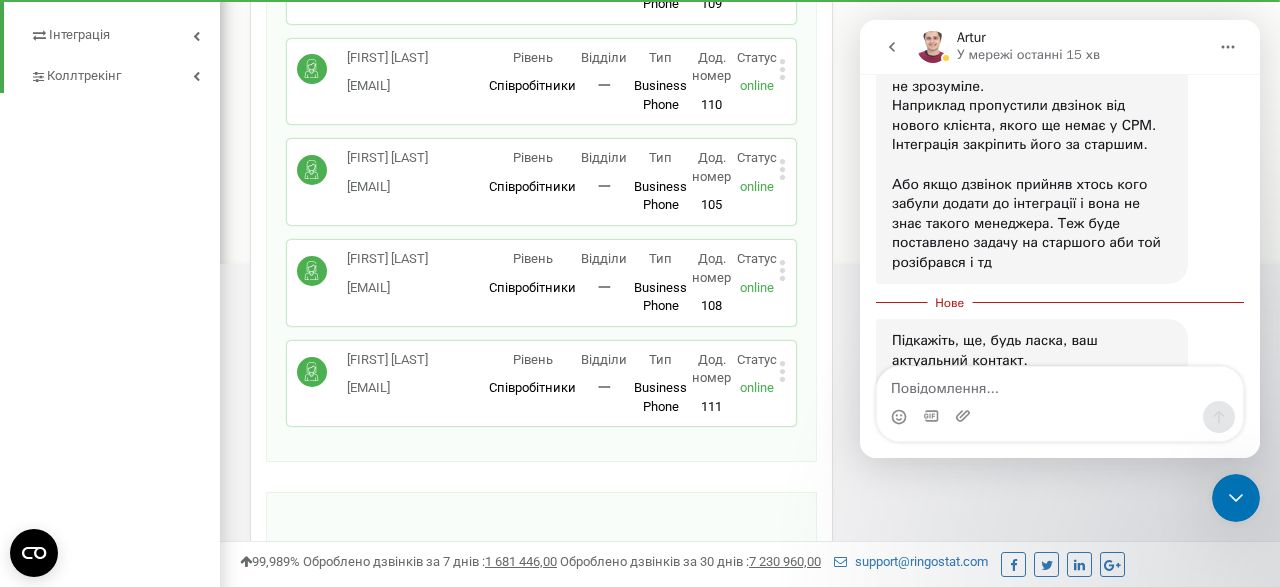 drag, startPoint x: 975, startPoint y: 242, endPoint x: 1040, endPoint y: 248, distance: 65.27634 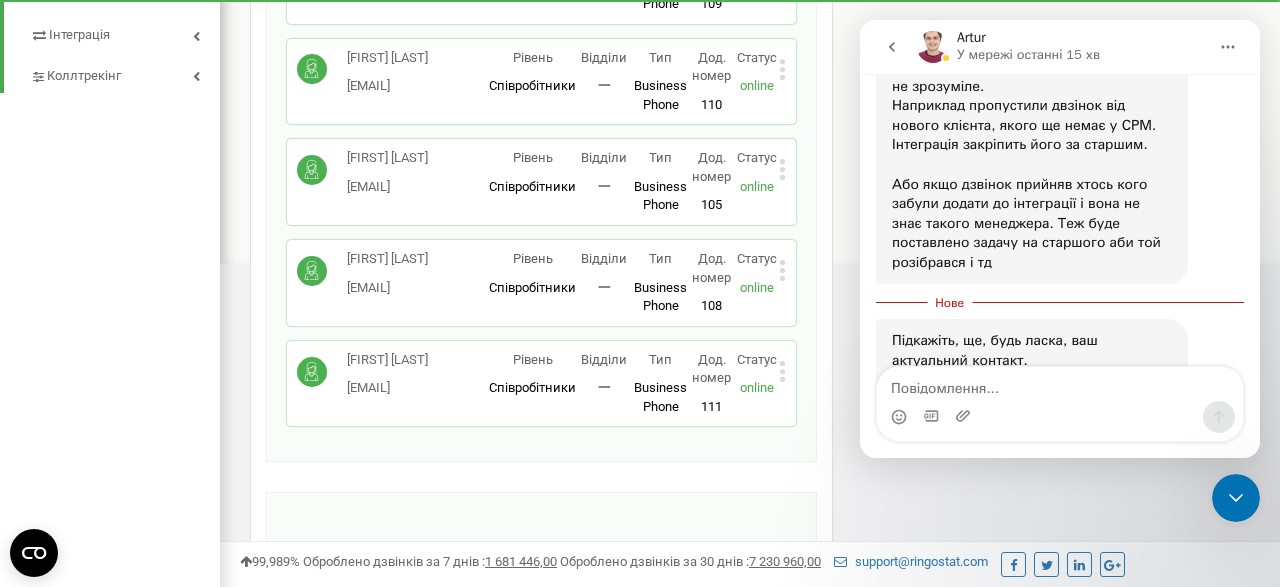 click on "Підкажіть, ще, будь ласка, ваш актуальний контакт. Передам його менеджеру турботи, колега допоможе вам в майбутньому розбиратись з питаннями які викликають непорозуміння. Як наприклад зараз з тим як розраховується оплата і тд." at bounding box center [1032, 399] 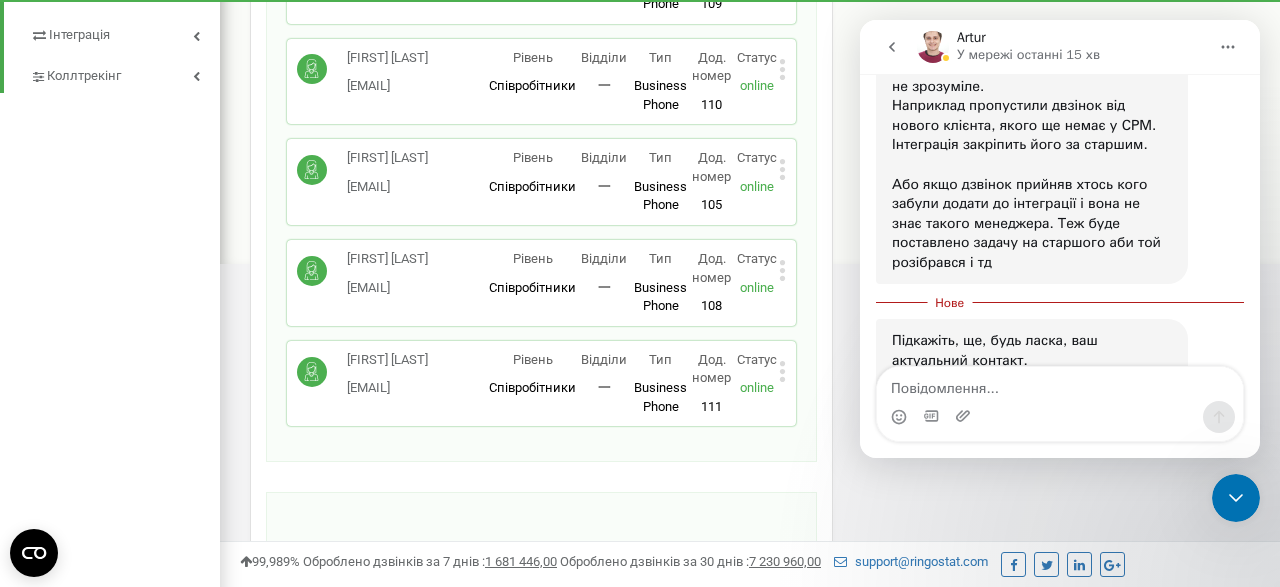 click on "Співробітники проєкту    newmedia.ua Співробітники +  Додати співробітника Наталя Омельченко omelchenko.natala... omelchenko.natalay@gmail.com Рівень Співробітники Відділи 一 Тип Business Phone Повноцінне робоче місце співробітника з усіма можливостями, дозволяє використовувати Ringostat Smart Phone і прив'язати зовнішні номери співробітника. Дод. номер 100 Статус offline Редагувати   Видалити співробітника Копіювати SIP Копіювати Email Копіювати ID ( 387293 ) Наталія Кузьміна kuzminanataliya7@... kuzminanataliya7@gmail.com Рівень Співробітники Відділи 一 Тип Business Phone Дод. номер 101 Статус online Редагувати   Видалити співробітника ( )" at bounding box center [750, 58] 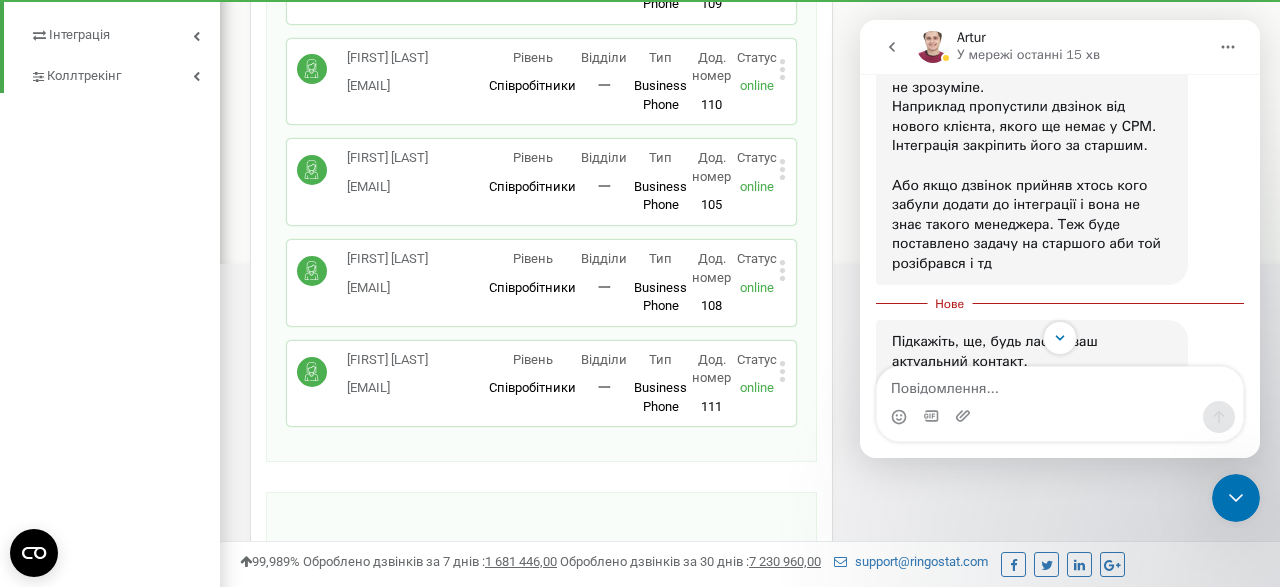 scroll, scrollTop: 5984, scrollLeft: 0, axis: vertical 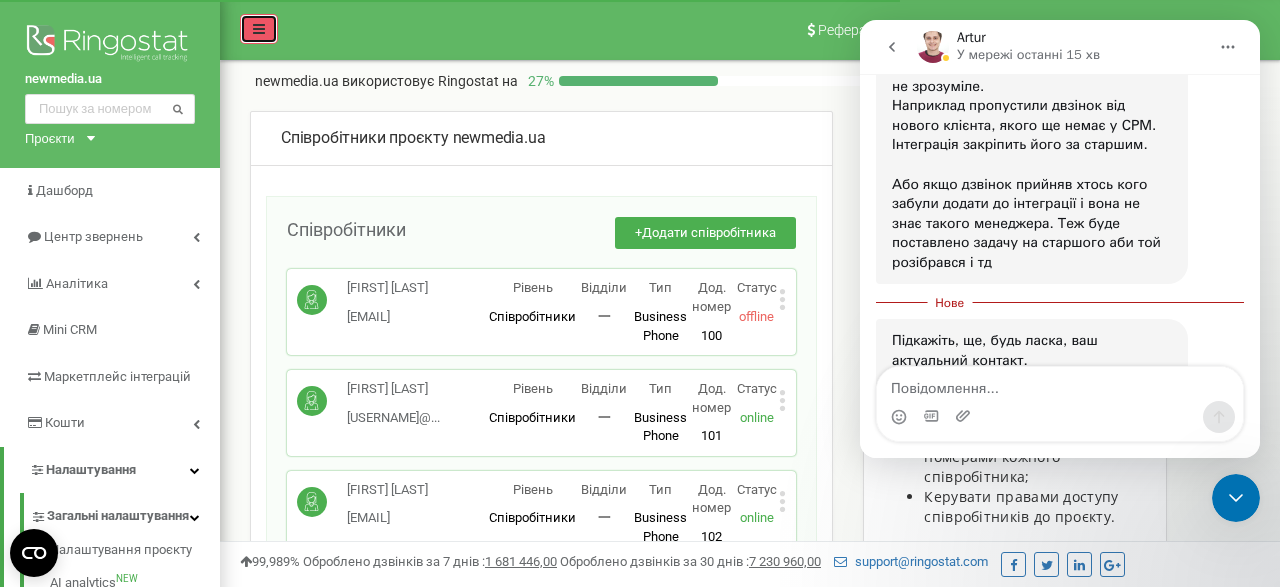 click at bounding box center (259, 29) 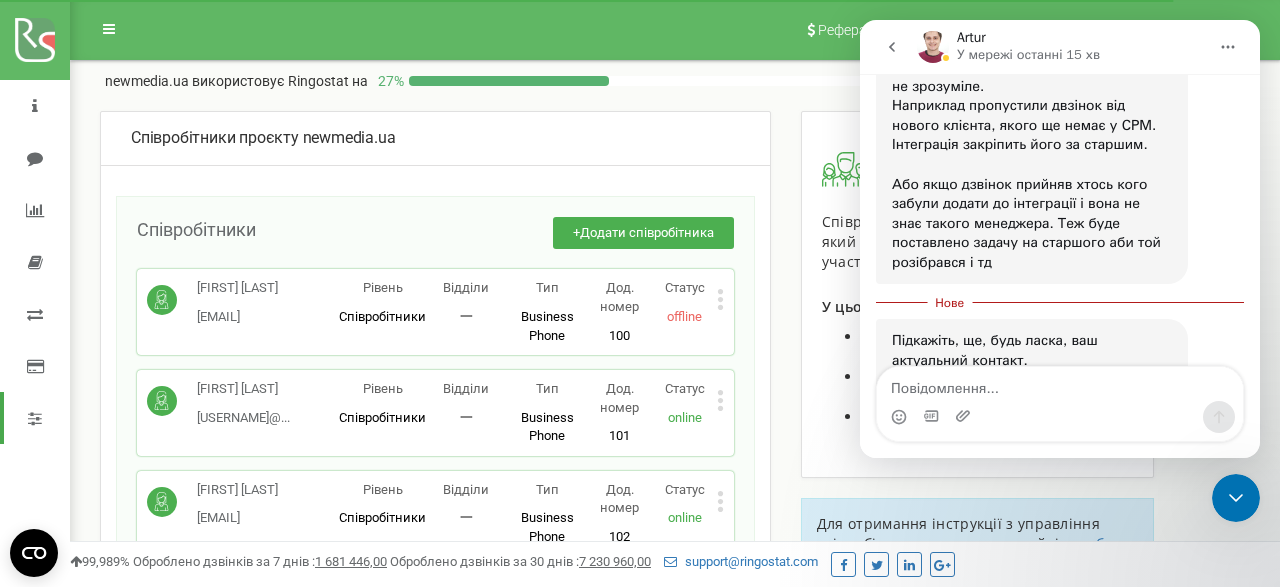 drag, startPoint x: 544, startPoint y: 23, endPoint x: 485, endPoint y: 24, distance: 59.008472 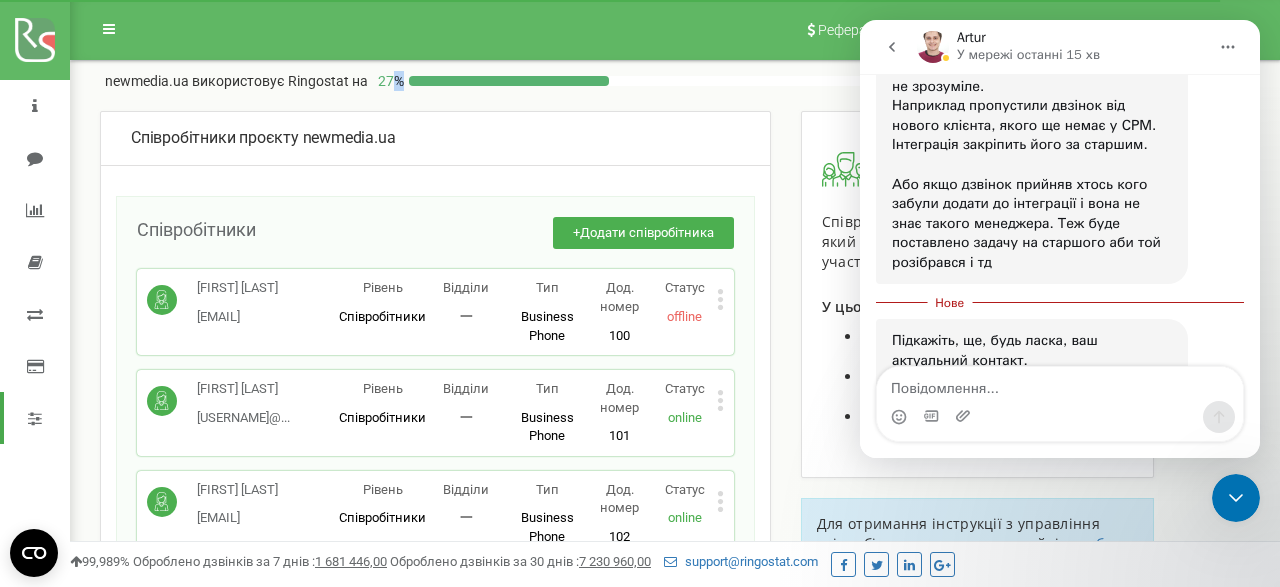 drag, startPoint x: 387, startPoint y: 86, endPoint x: 445, endPoint y: 77, distance: 58.694122 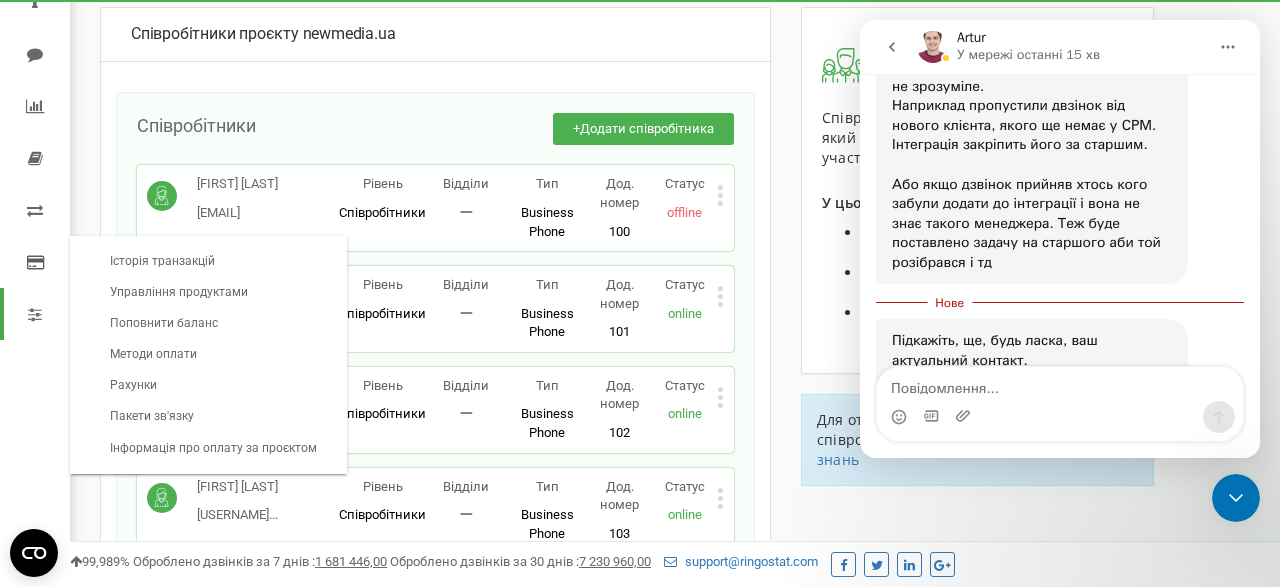 scroll, scrollTop: 0, scrollLeft: 0, axis: both 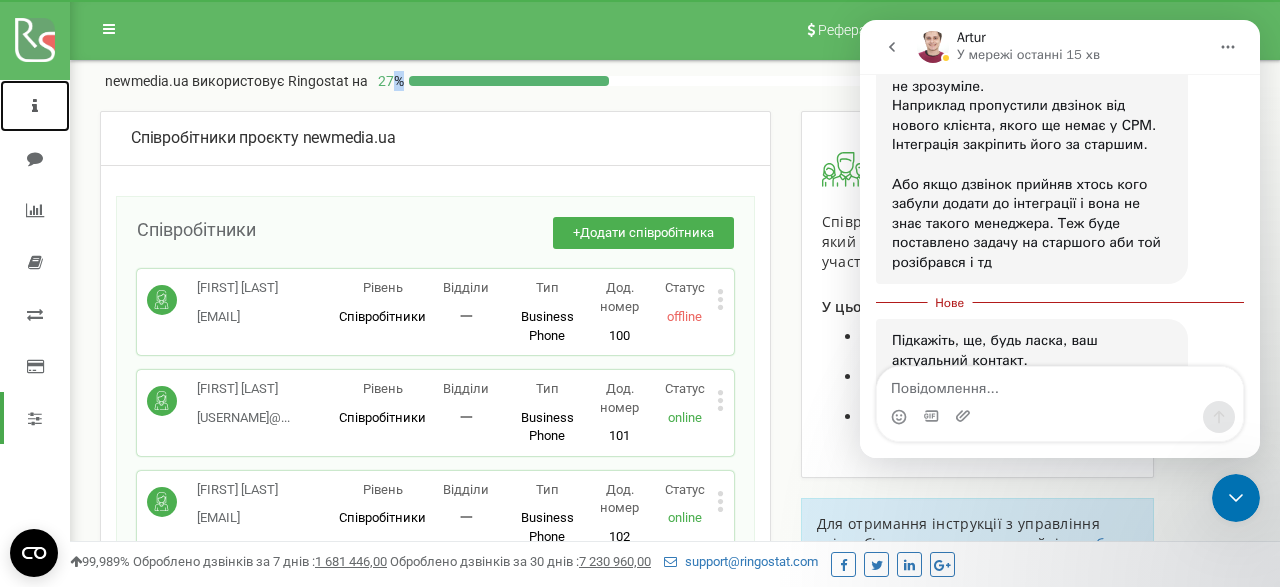 click at bounding box center [35, 106] 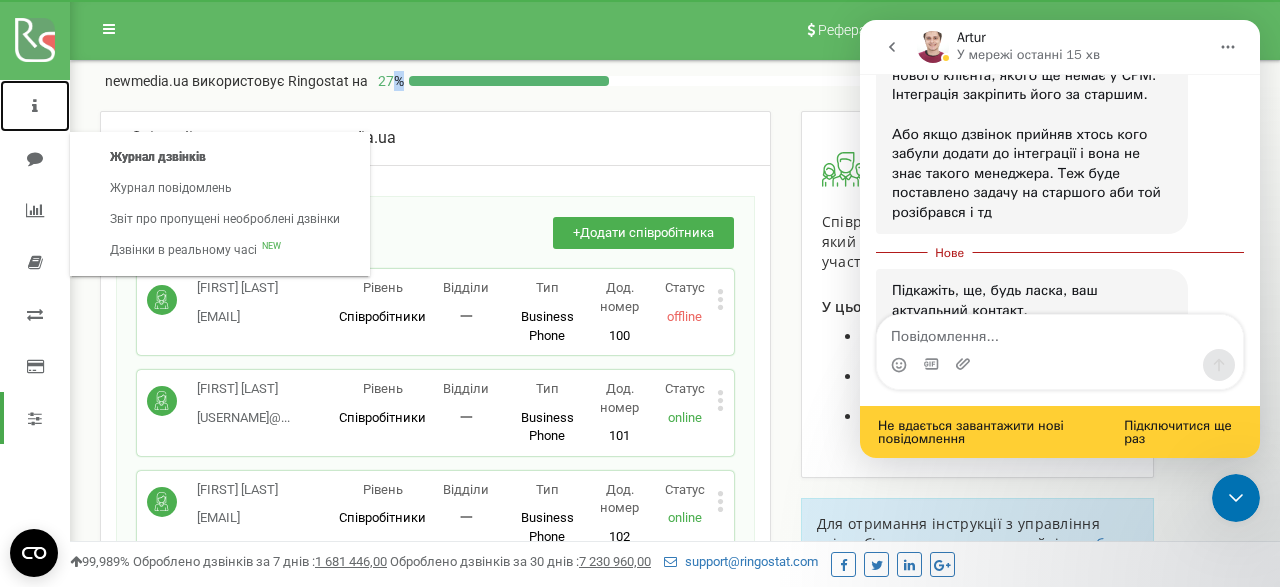 scroll, scrollTop: 6036, scrollLeft: 0, axis: vertical 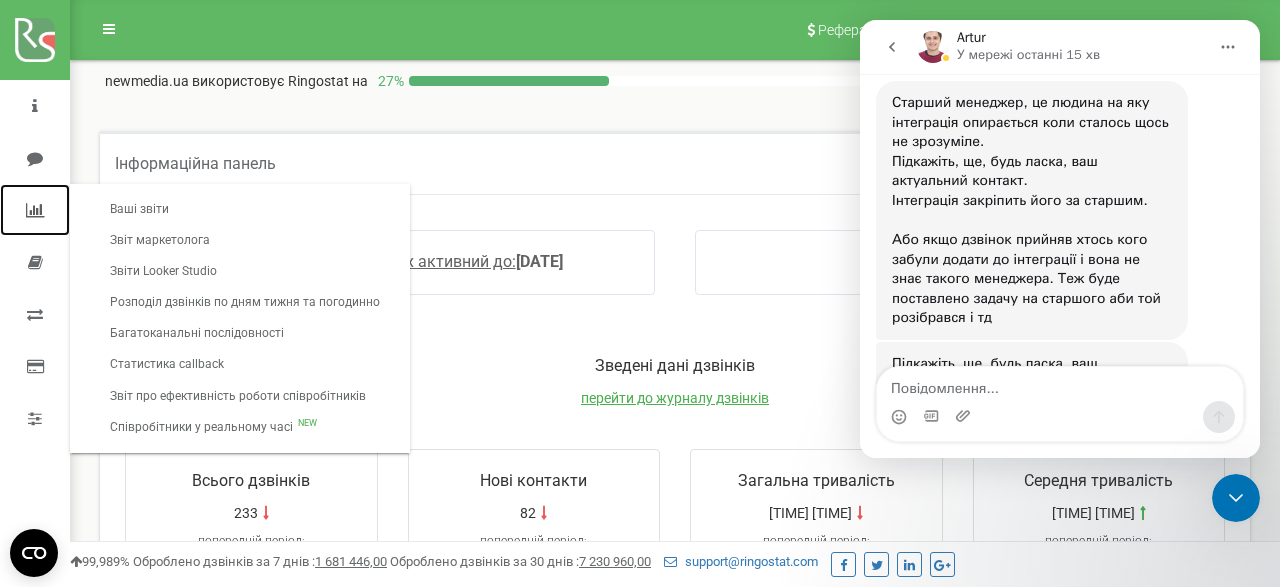 click at bounding box center [35, 210] 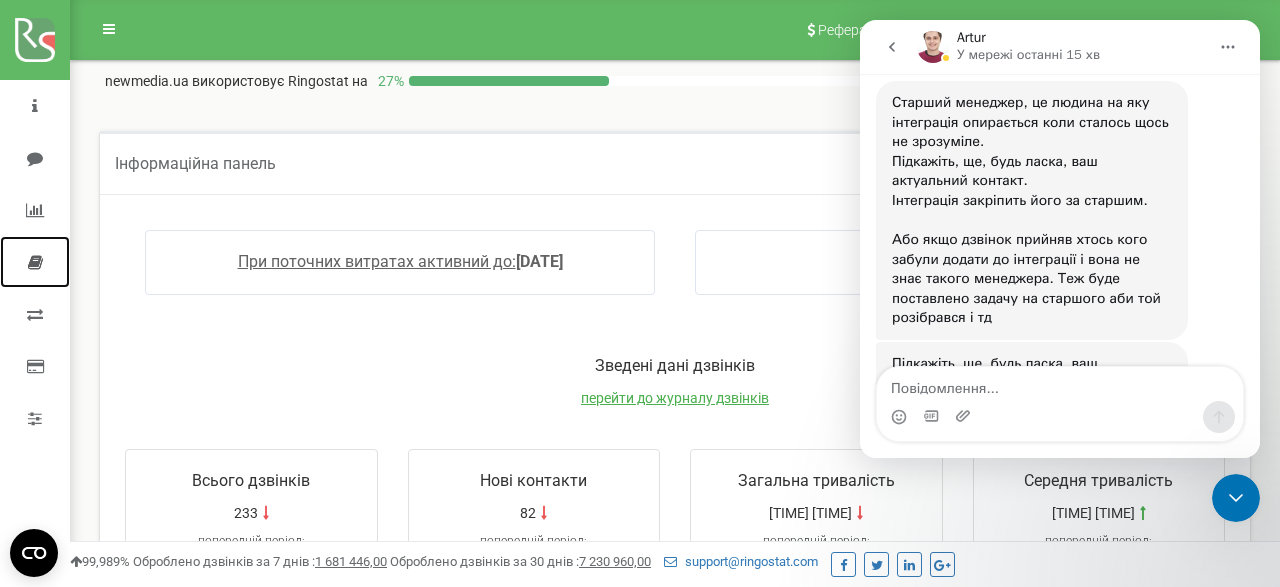 click at bounding box center [35, 262] 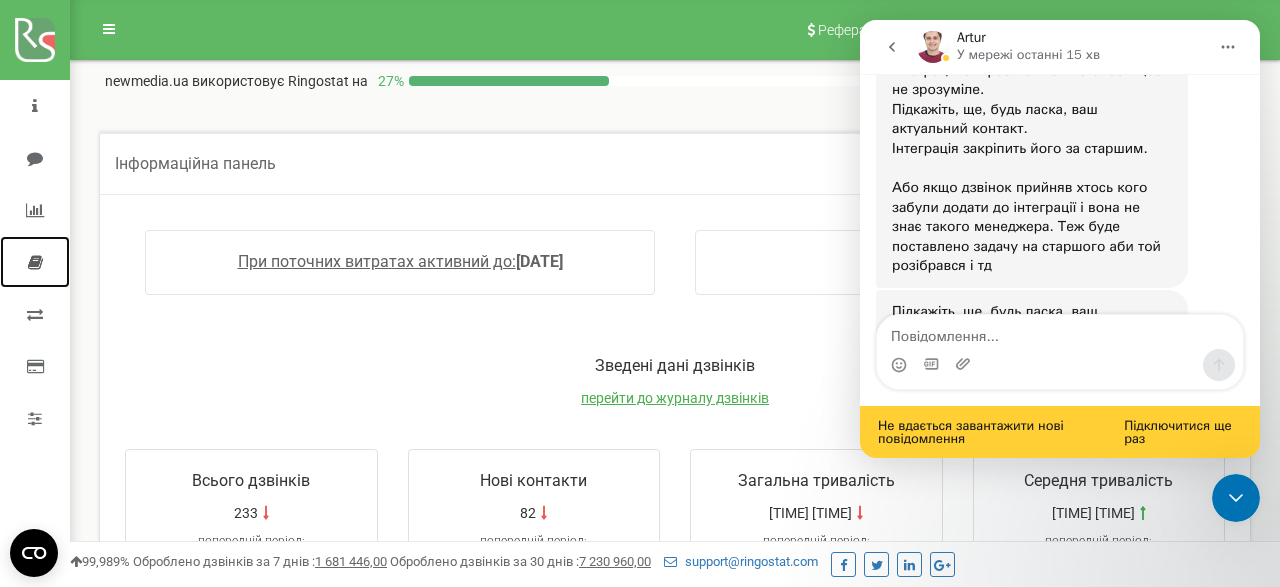 scroll, scrollTop: 6002, scrollLeft: 0, axis: vertical 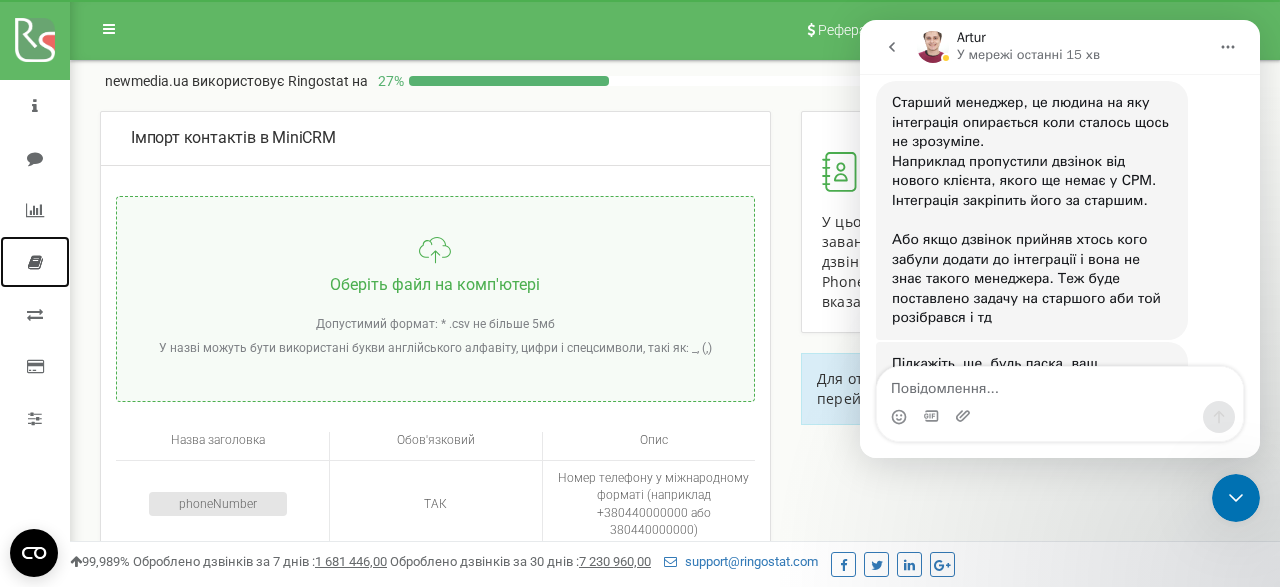 click at bounding box center [35, 262] 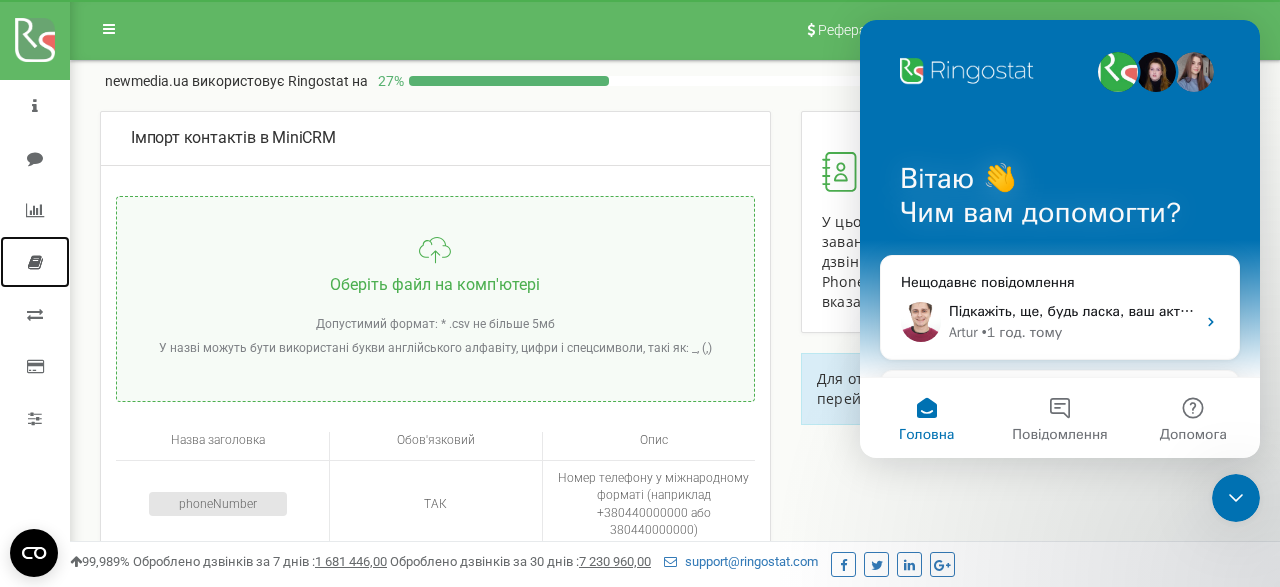scroll, scrollTop: 0, scrollLeft: 0, axis: both 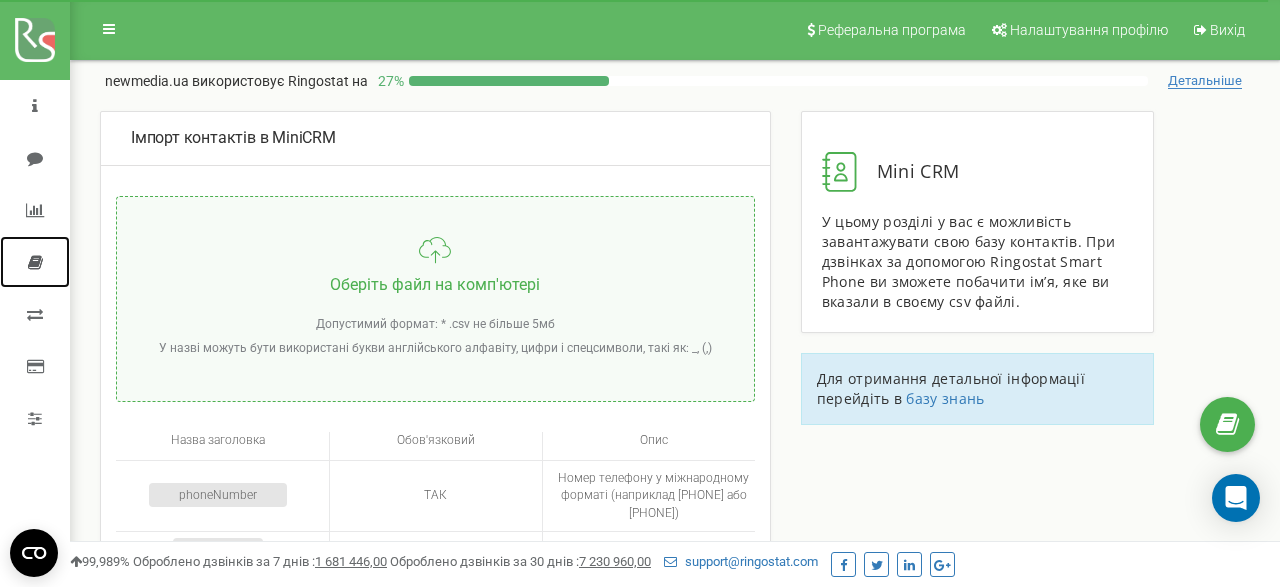 click at bounding box center [35, 262] 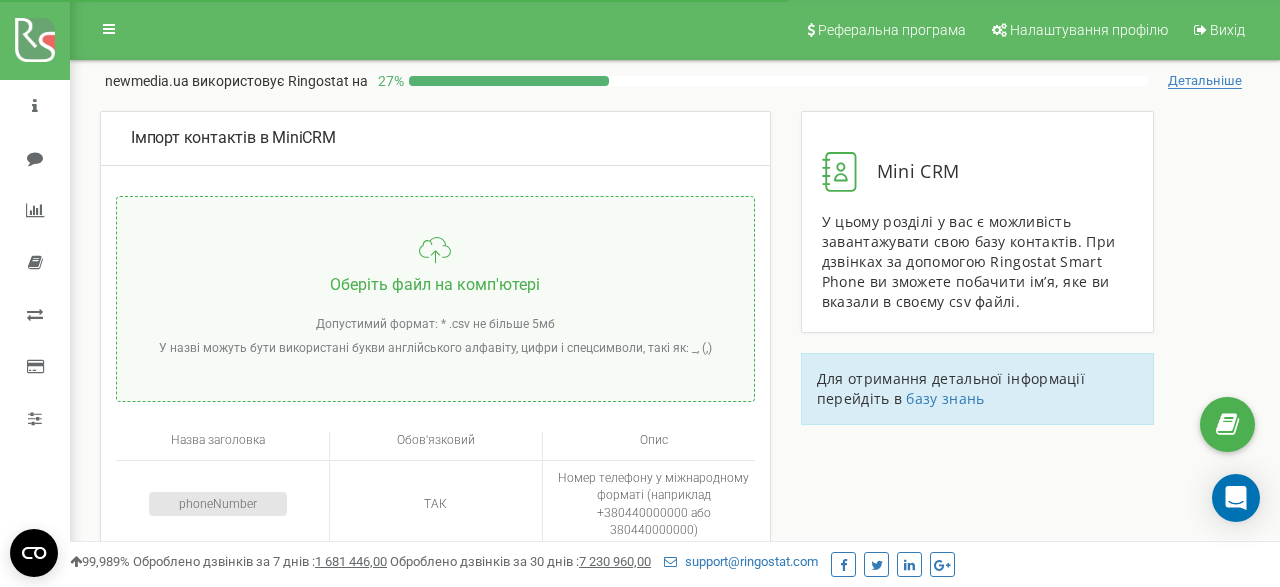 scroll, scrollTop: 0, scrollLeft: 0, axis: both 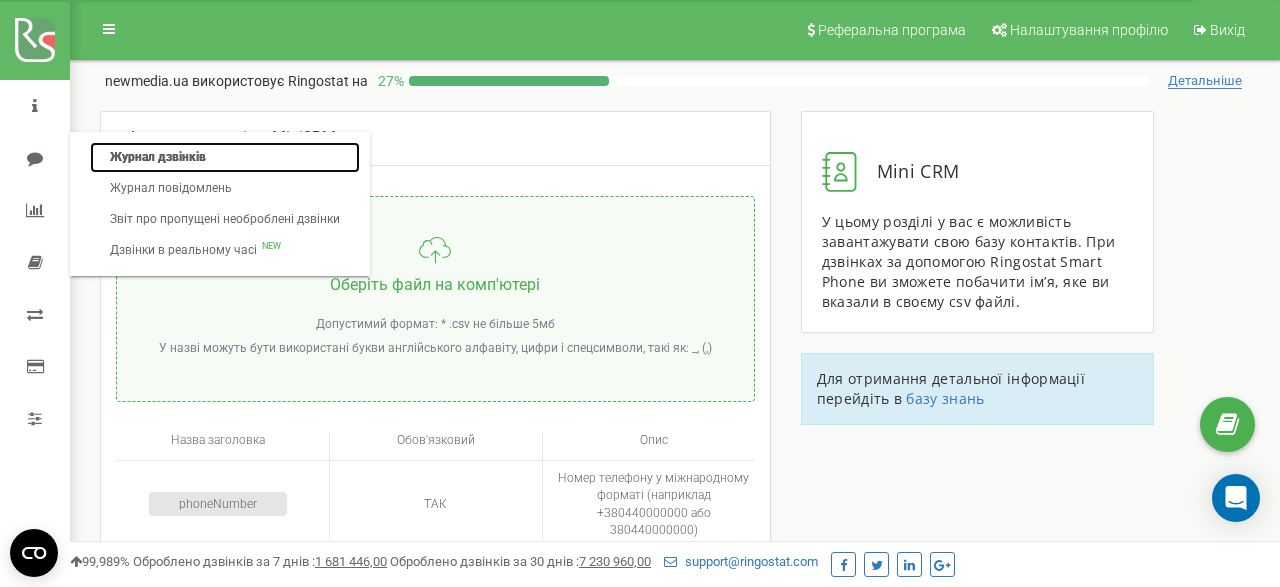 click on "Журнал дзвінків" at bounding box center (225, 157) 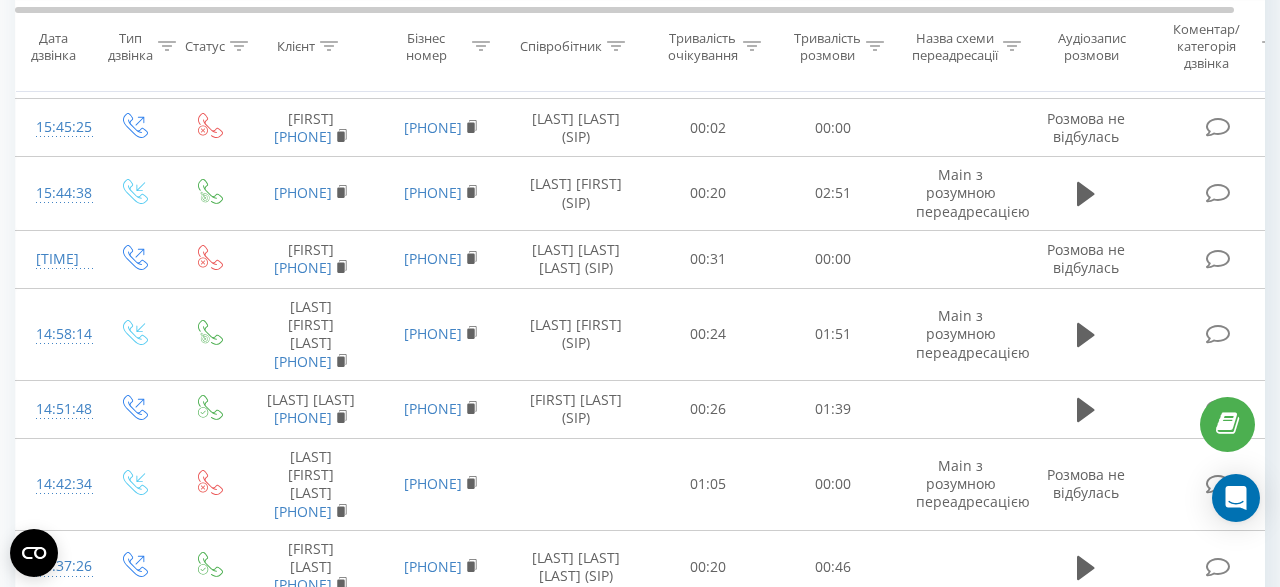 scroll, scrollTop: 0, scrollLeft: 0, axis: both 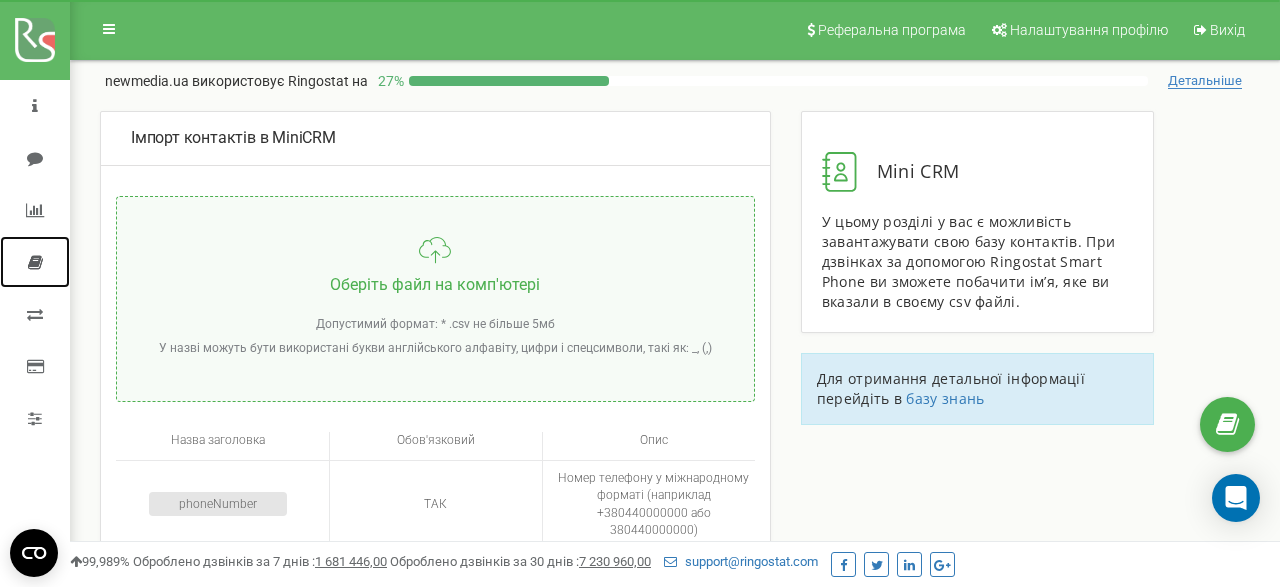 click at bounding box center [35, 262] 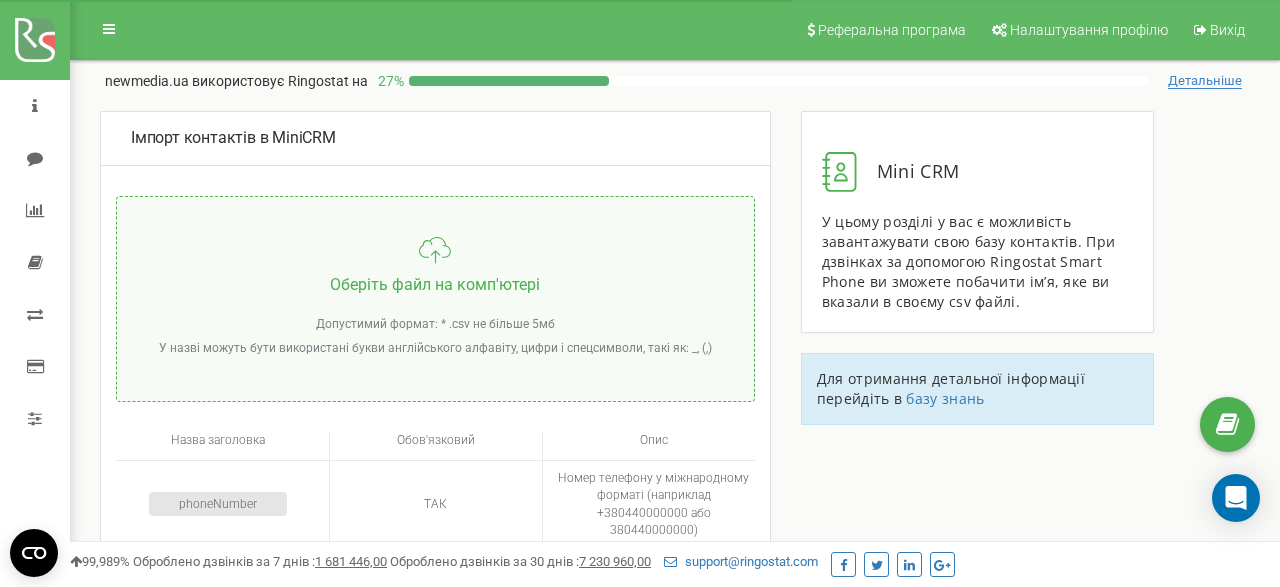 scroll, scrollTop: 0, scrollLeft: 0, axis: both 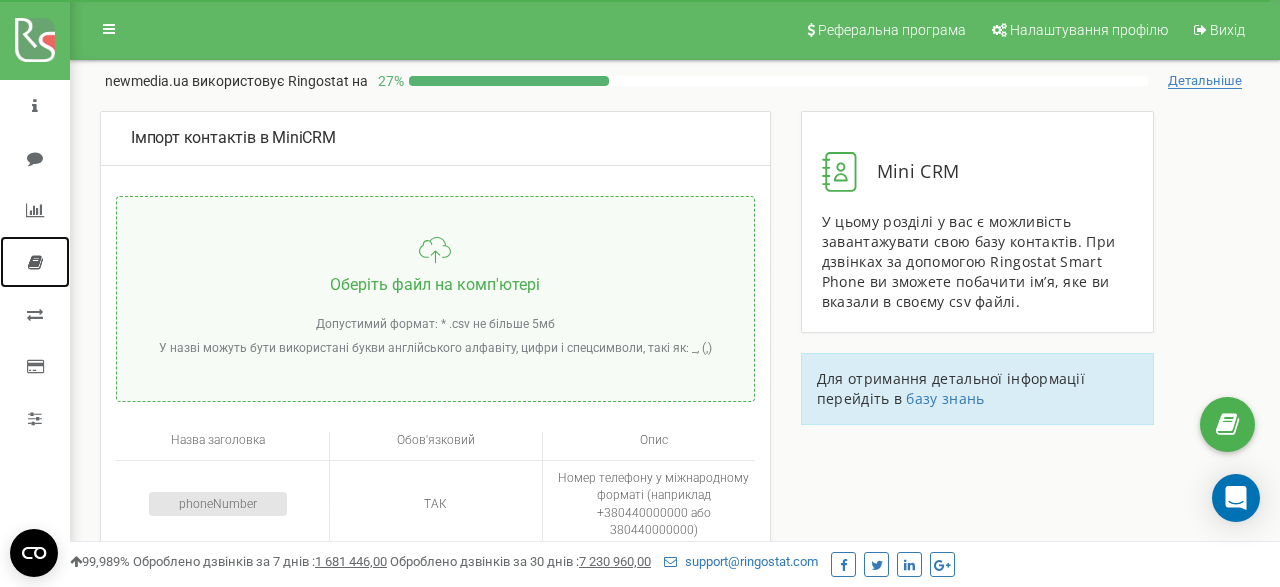 click at bounding box center [35, 262] 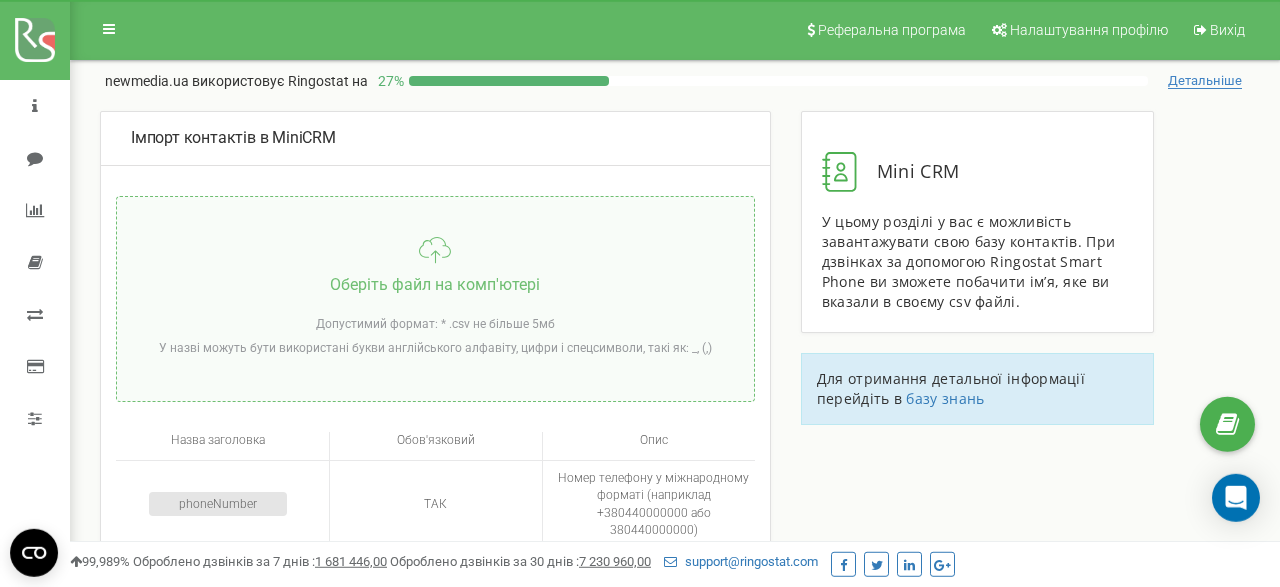scroll, scrollTop: 0, scrollLeft: 0, axis: both 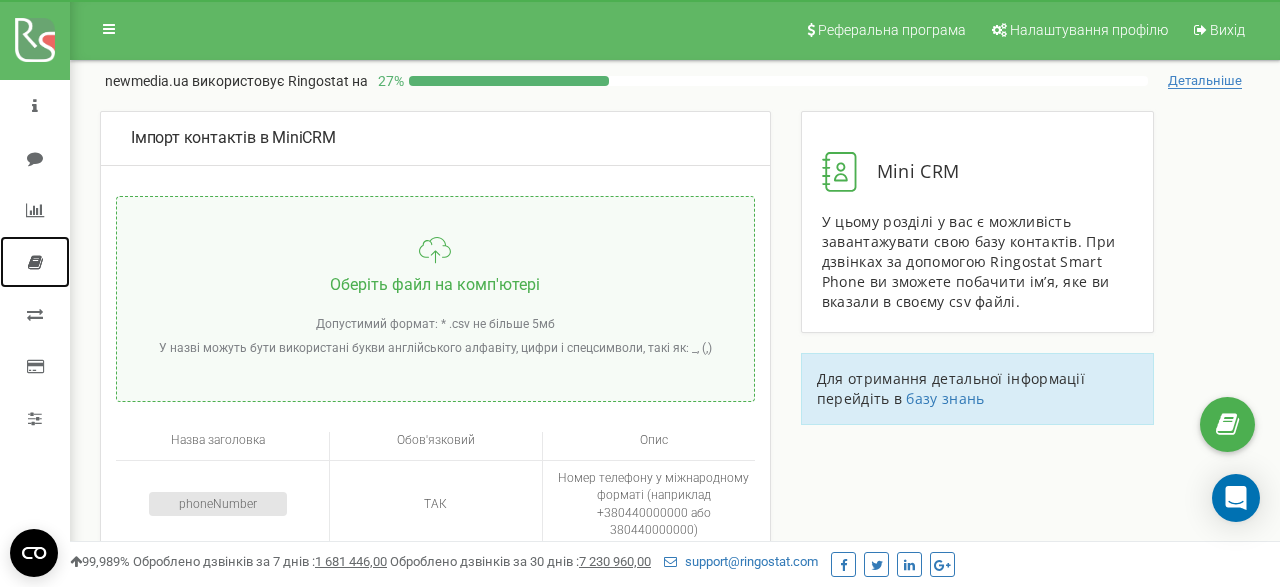 click at bounding box center (35, 262) 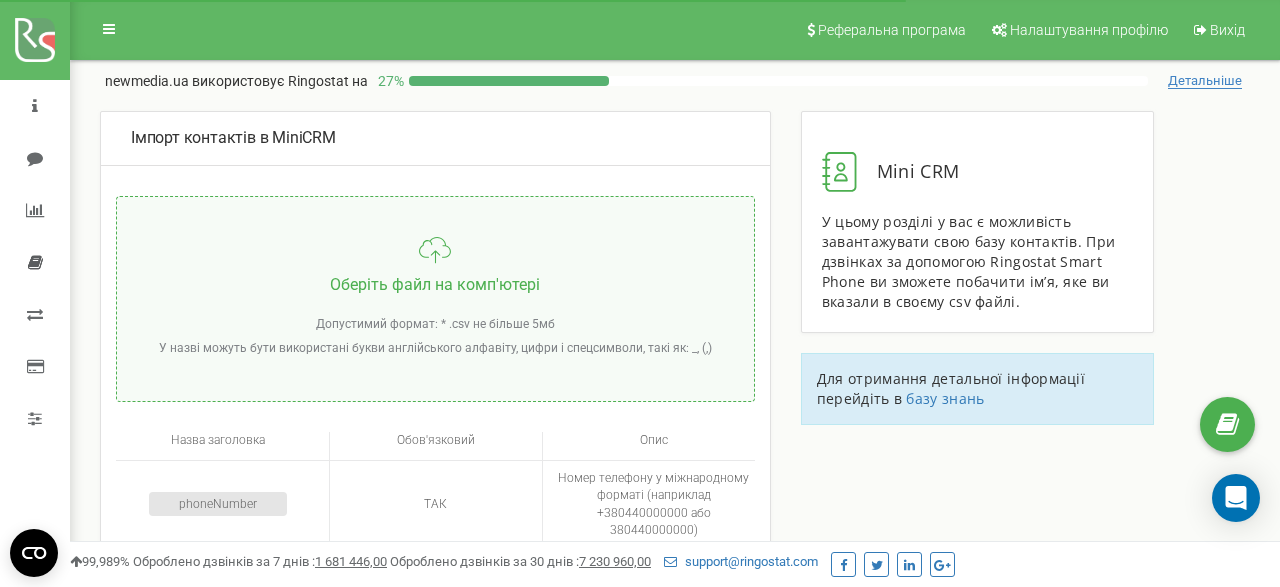 scroll, scrollTop: 0, scrollLeft: 0, axis: both 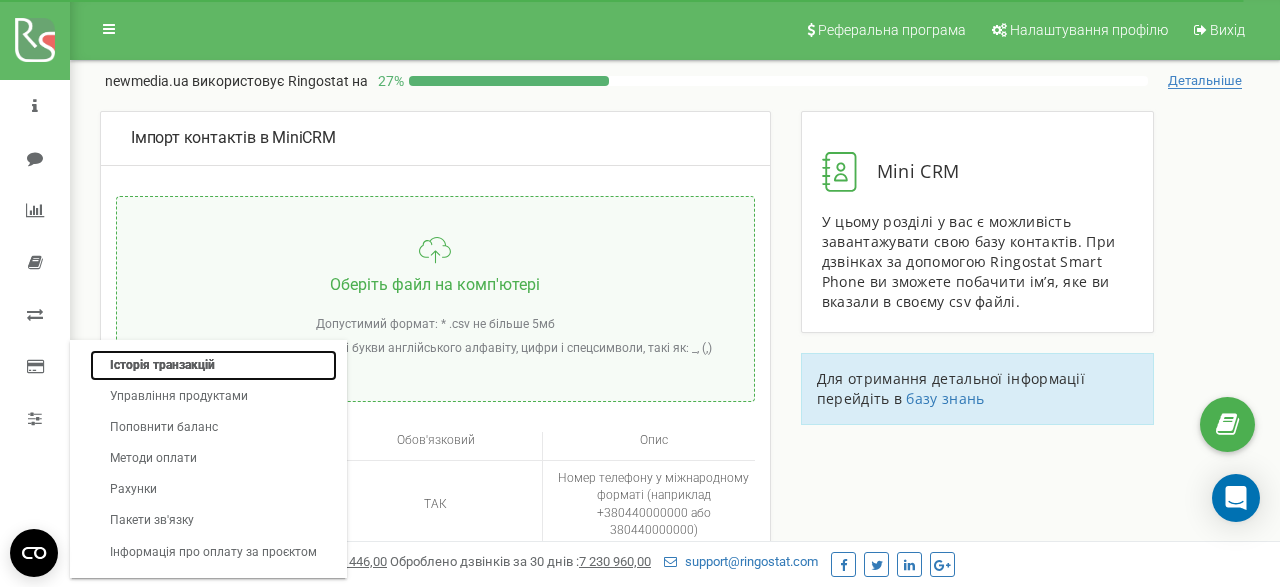 click on "Історія транзакцій" at bounding box center [213, 365] 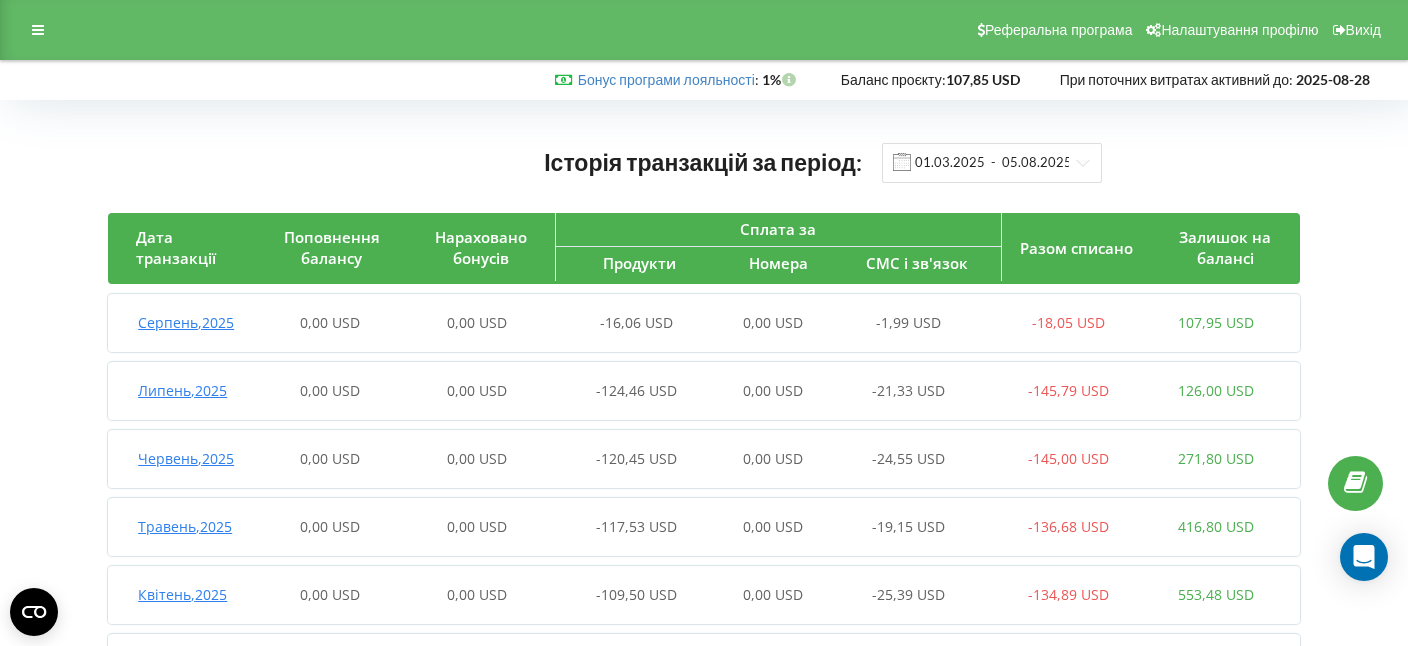 scroll, scrollTop: 0, scrollLeft: 0, axis: both 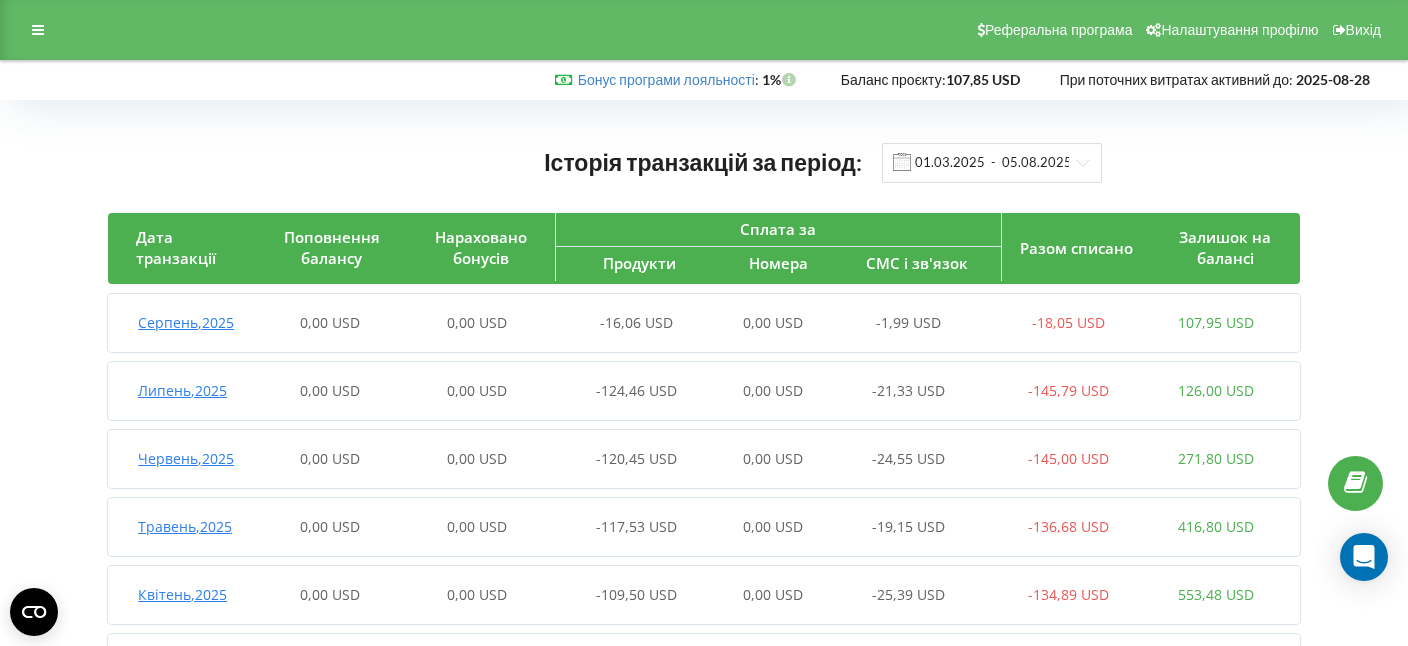 click on "Історія транзакцій за період:  [DATE]  -  [DATE] Дата транзакції Поповнення балансу Нараховано бонусів Сплата за Продукти Номера СМС і зв'язок Разом списано Залишок на балансі   [MONTH] ,  2025 0,00 USD 0,00 USD -16,06 USD 0,00 USD -1,99 USD -18,05 USD 107,95 USD Дата транзакції Поповнення балансу Списання з балансу Залишок на балансі [DAY_OF_WEEK] ,  04   [MONTH]   2025 0,00 USD -4,86 USD 107,95 USD [DAY_OF_WEEK] ,  03   [MONTH]   2025 0,00 USD -4,02 USD 112,81 USD [DAY_OF_WEEK] ,  02   [MONTH]   2025 0,00 USD -4,02 USD 116,83 USD [DAY_OF_WEEK] ,  01   [MONTH]   2025 0,00 USD -5,16 USD 120,84 USD   [MONTH] ,  2025 0,00 USD 0,00 USD -124,46 USD 0,00 USD -21,33 USD -145,79 USD 126,00 USD Дата транзакції Поповнення балансу Списання з балансу Залишок на балансі ," at bounding box center (704, 422) 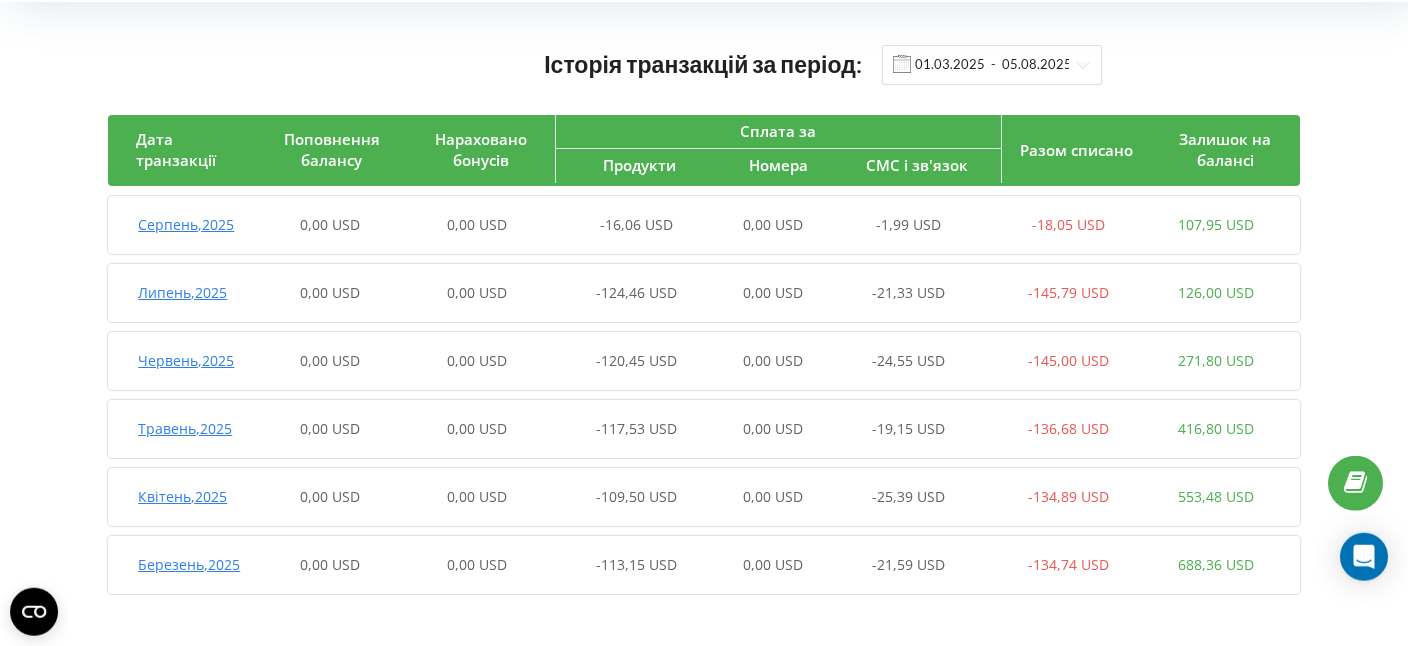 scroll, scrollTop: 207, scrollLeft: 0, axis: vertical 